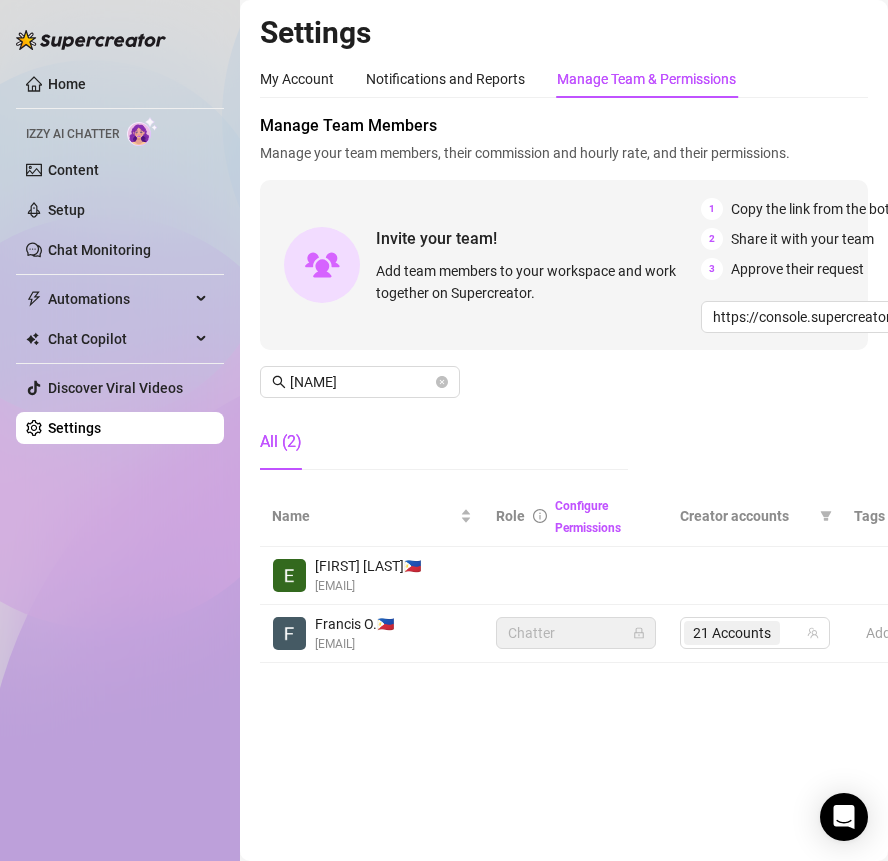 scroll, scrollTop: 0, scrollLeft: 0, axis: both 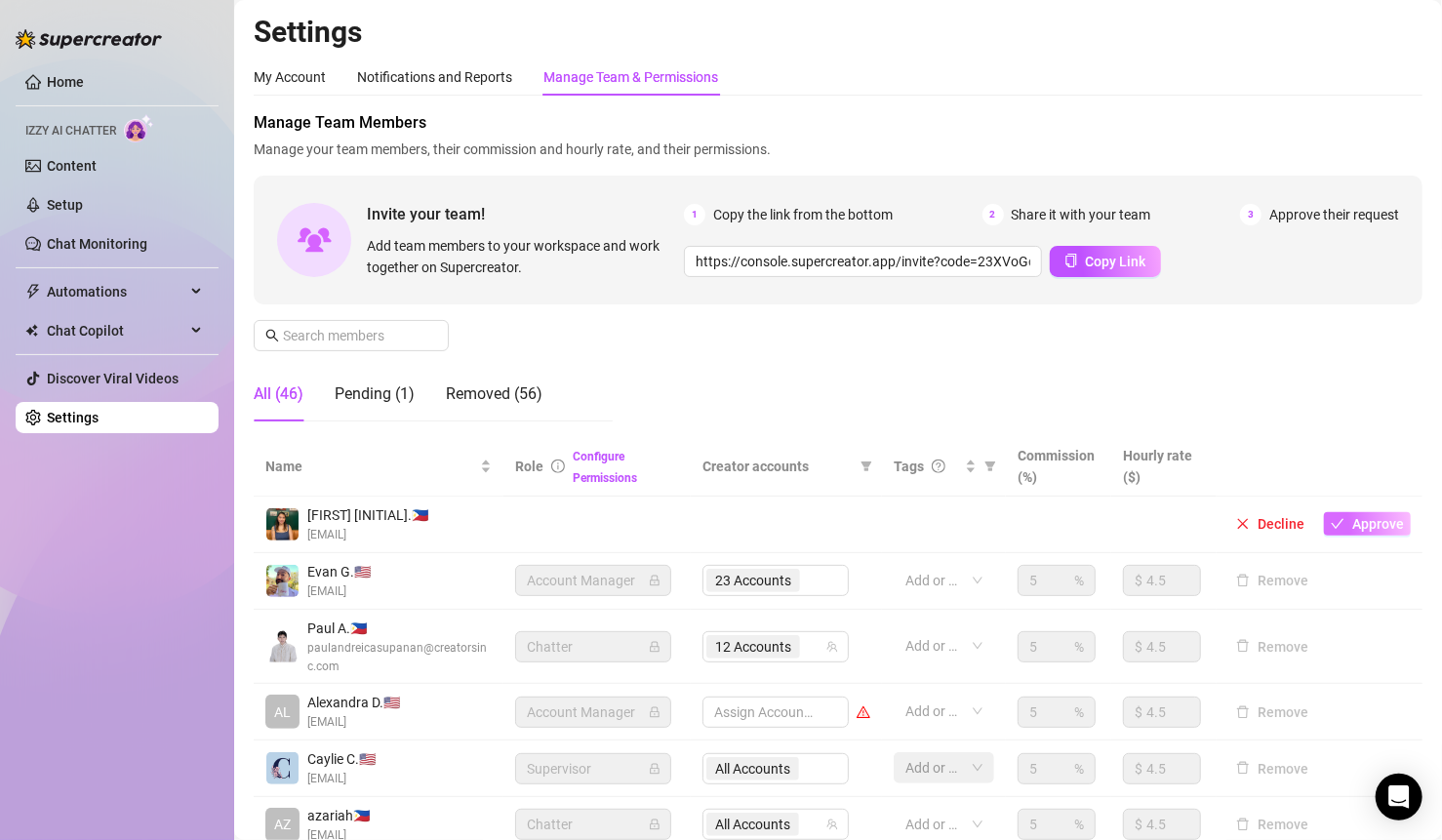 click on "Approve" at bounding box center (1378, 524) 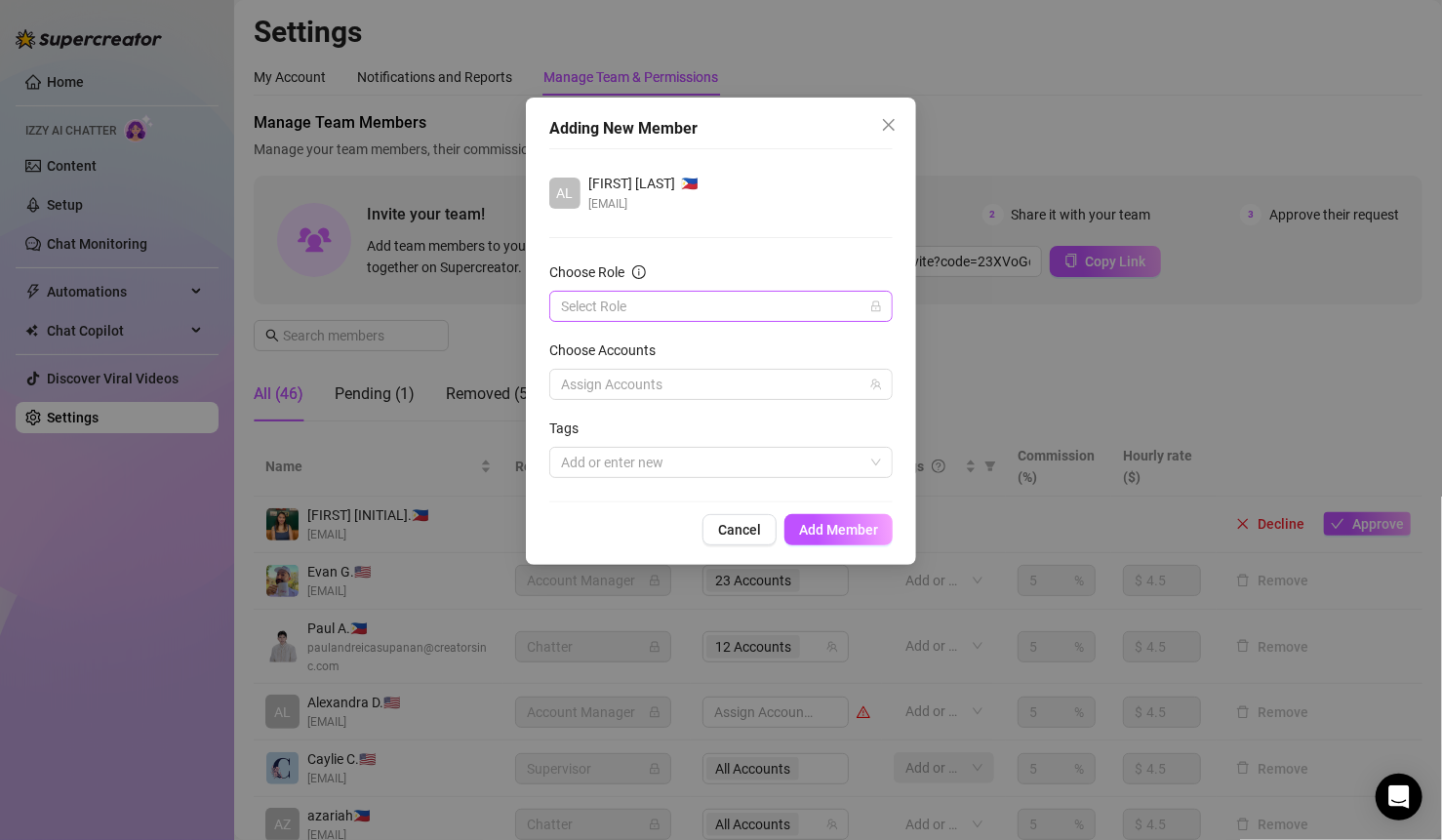 click on "Choose Role" at bounding box center (712, 306) 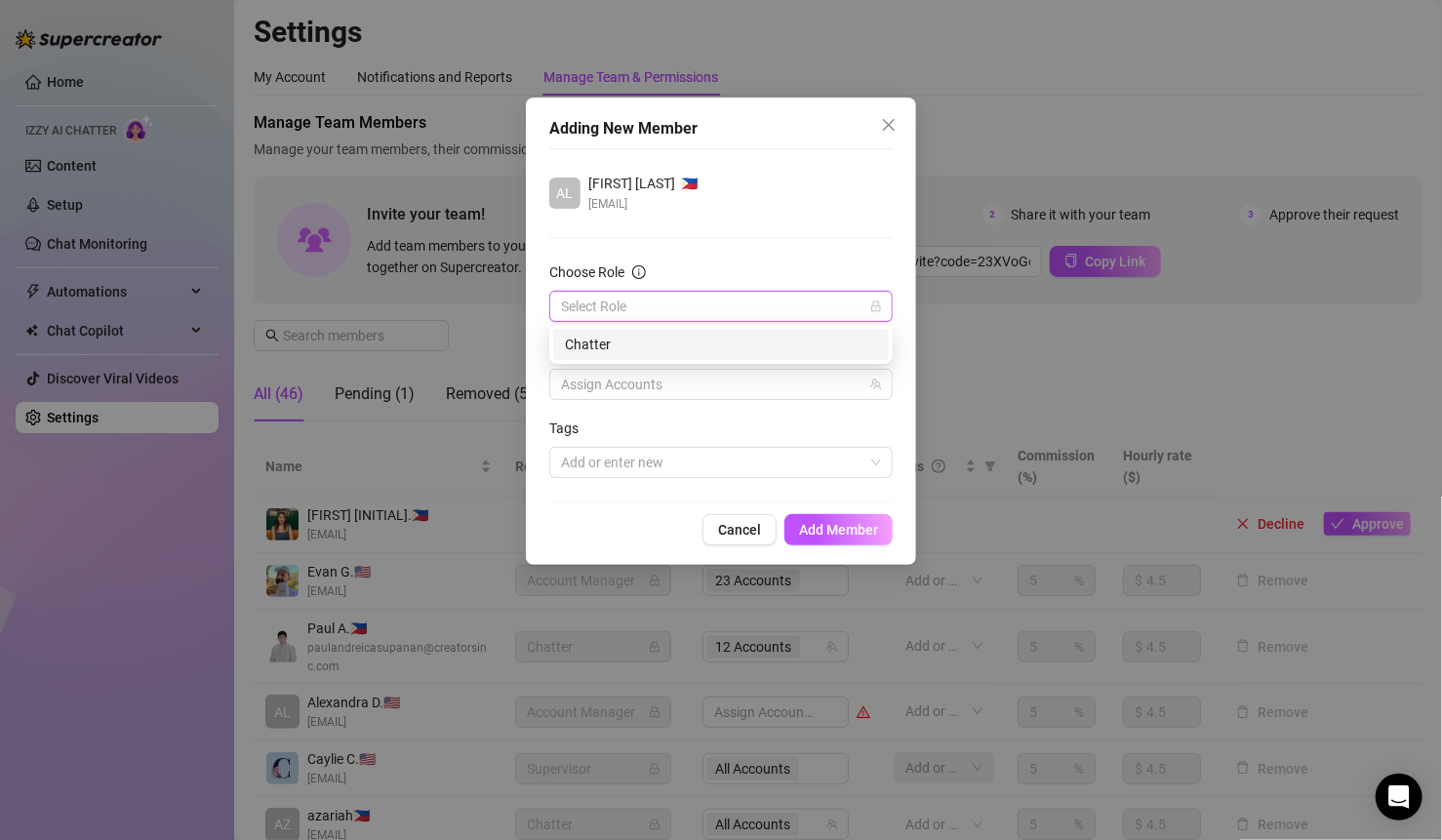 click on "Chatter" at bounding box center [721, 344] 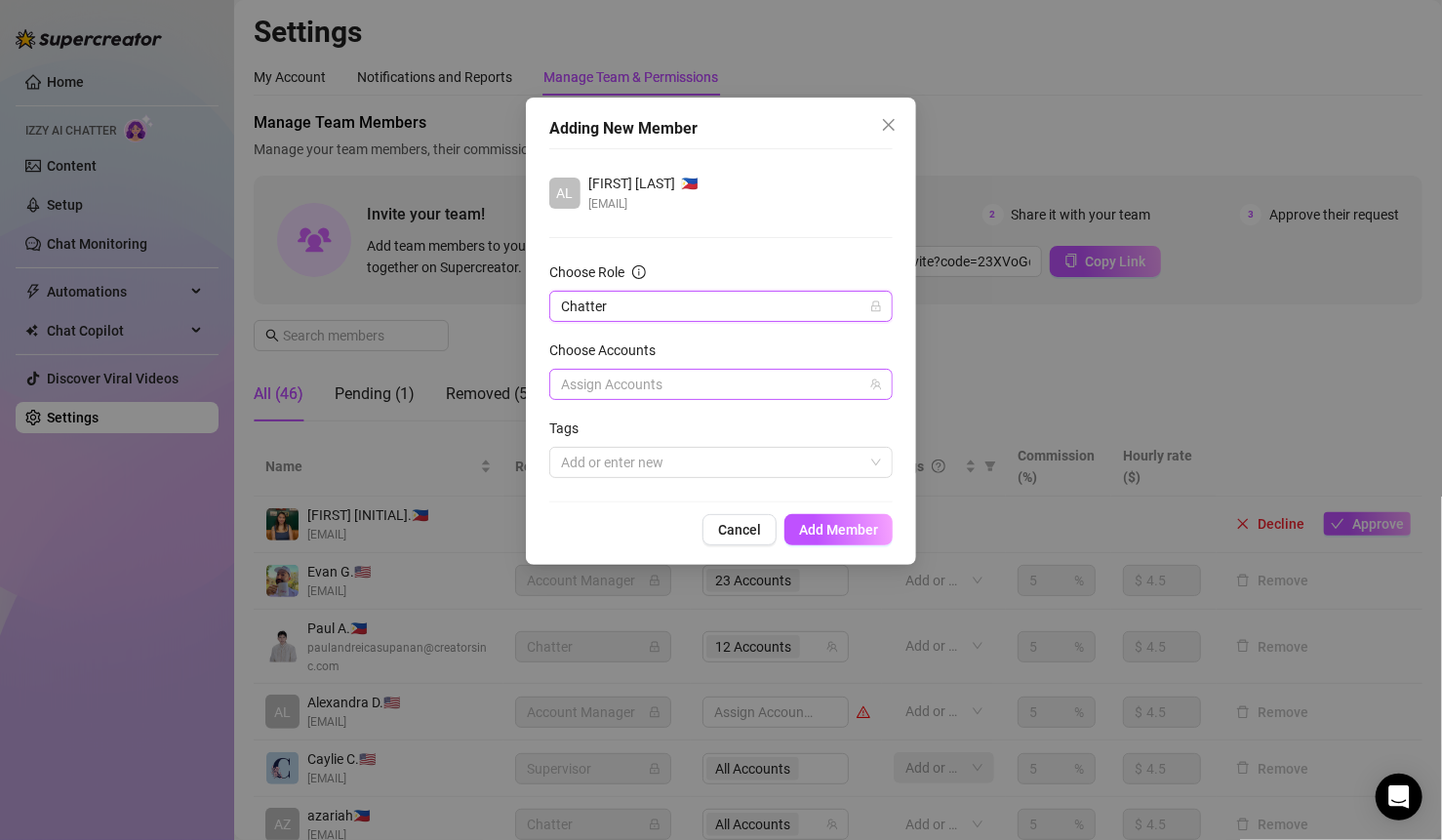 click on "Assign Accounts" at bounding box center (721, 384) 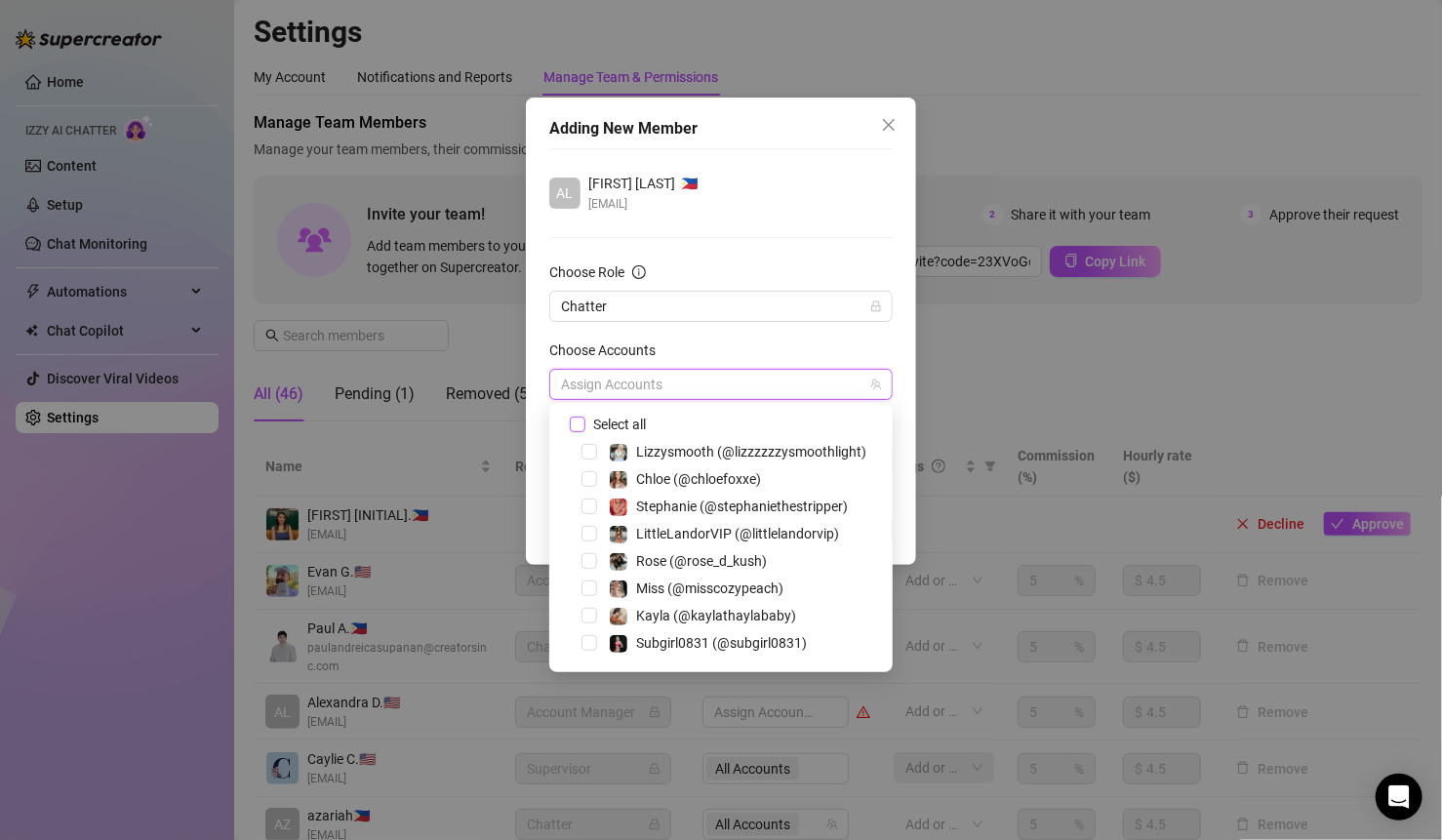 click on "Select all" at bounding box center (620, 424) 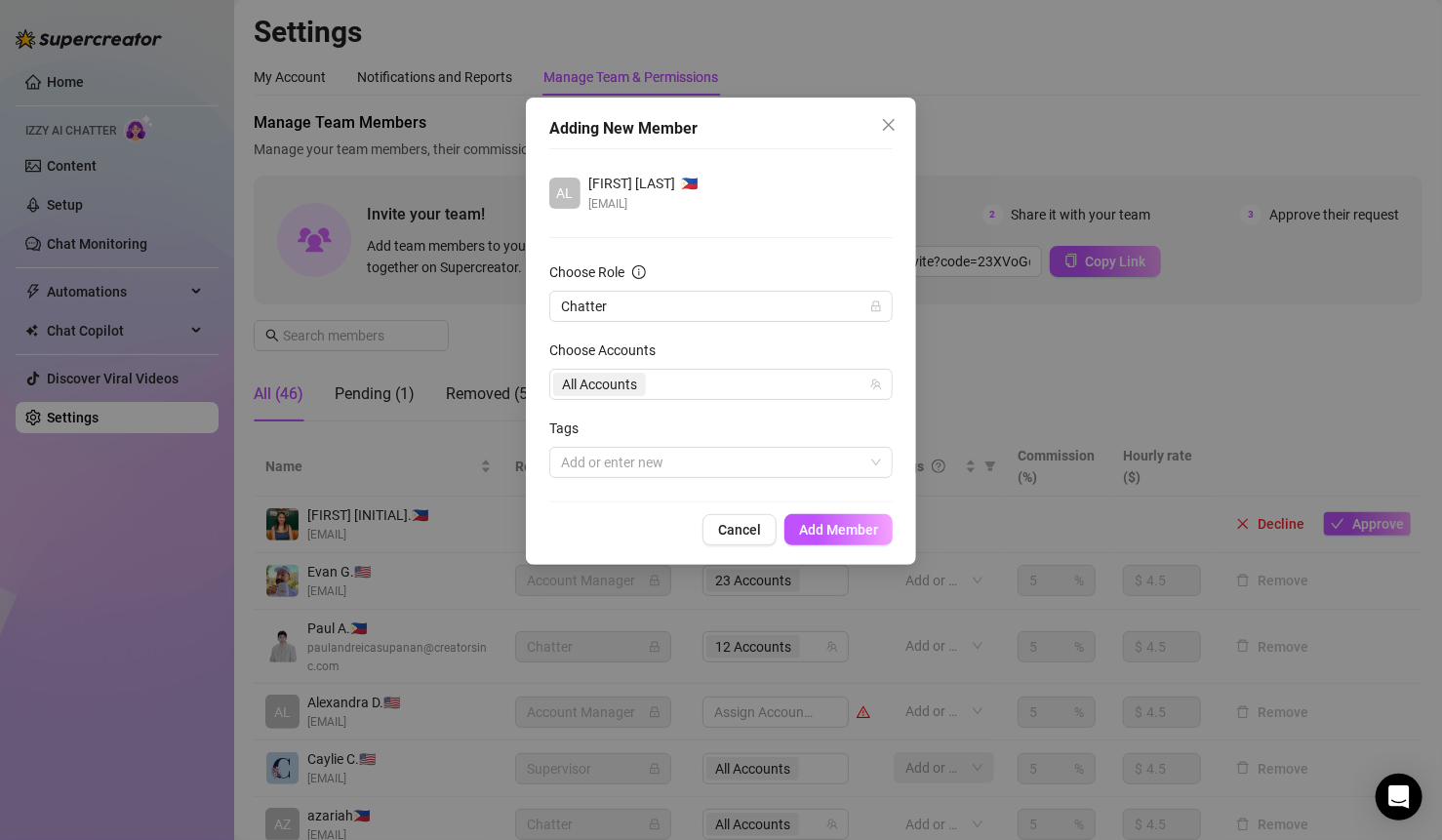 click on "Choose Accounts" at bounding box center (721, 354) 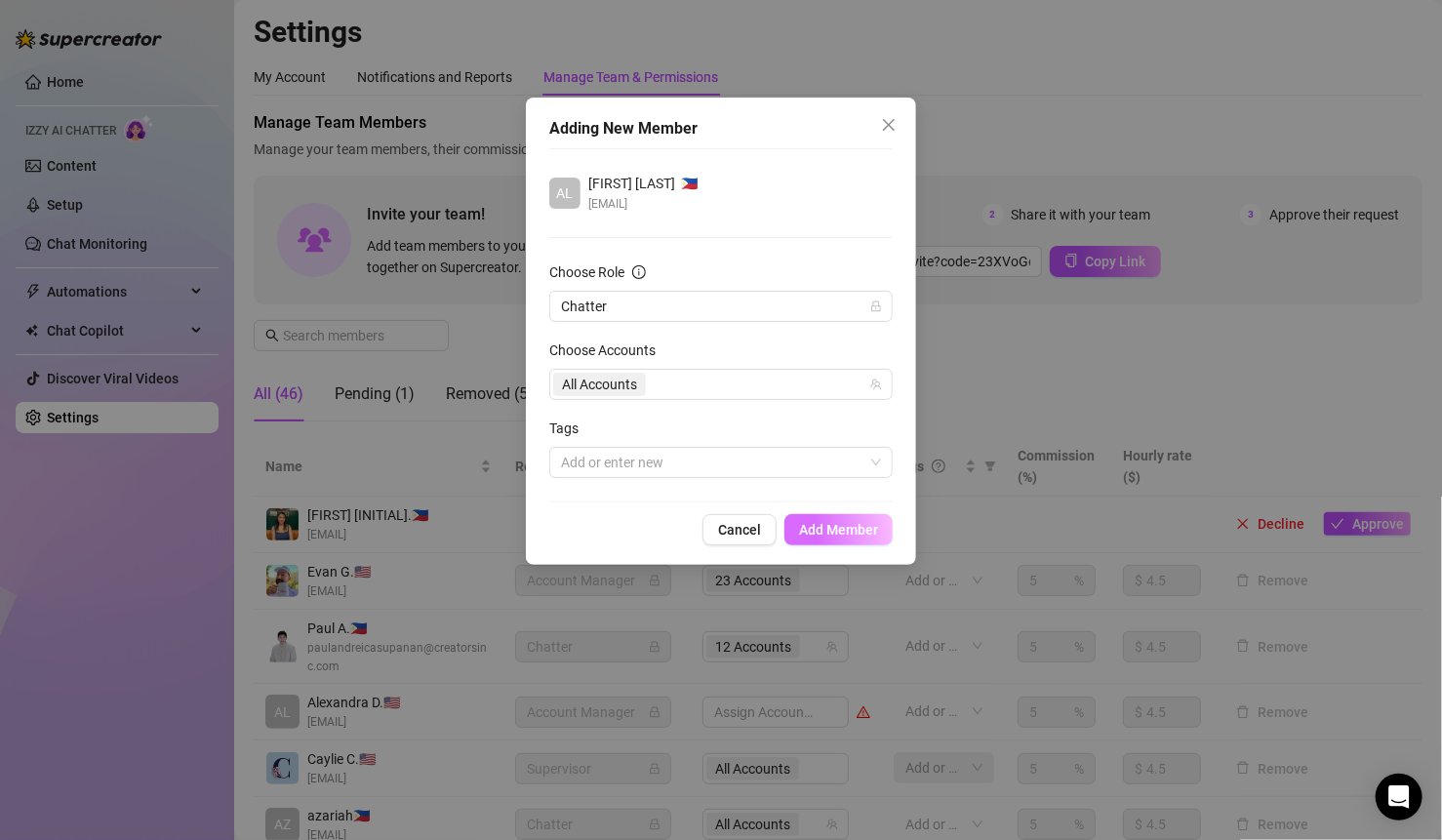 click on "Add Member" at bounding box center (838, 530) 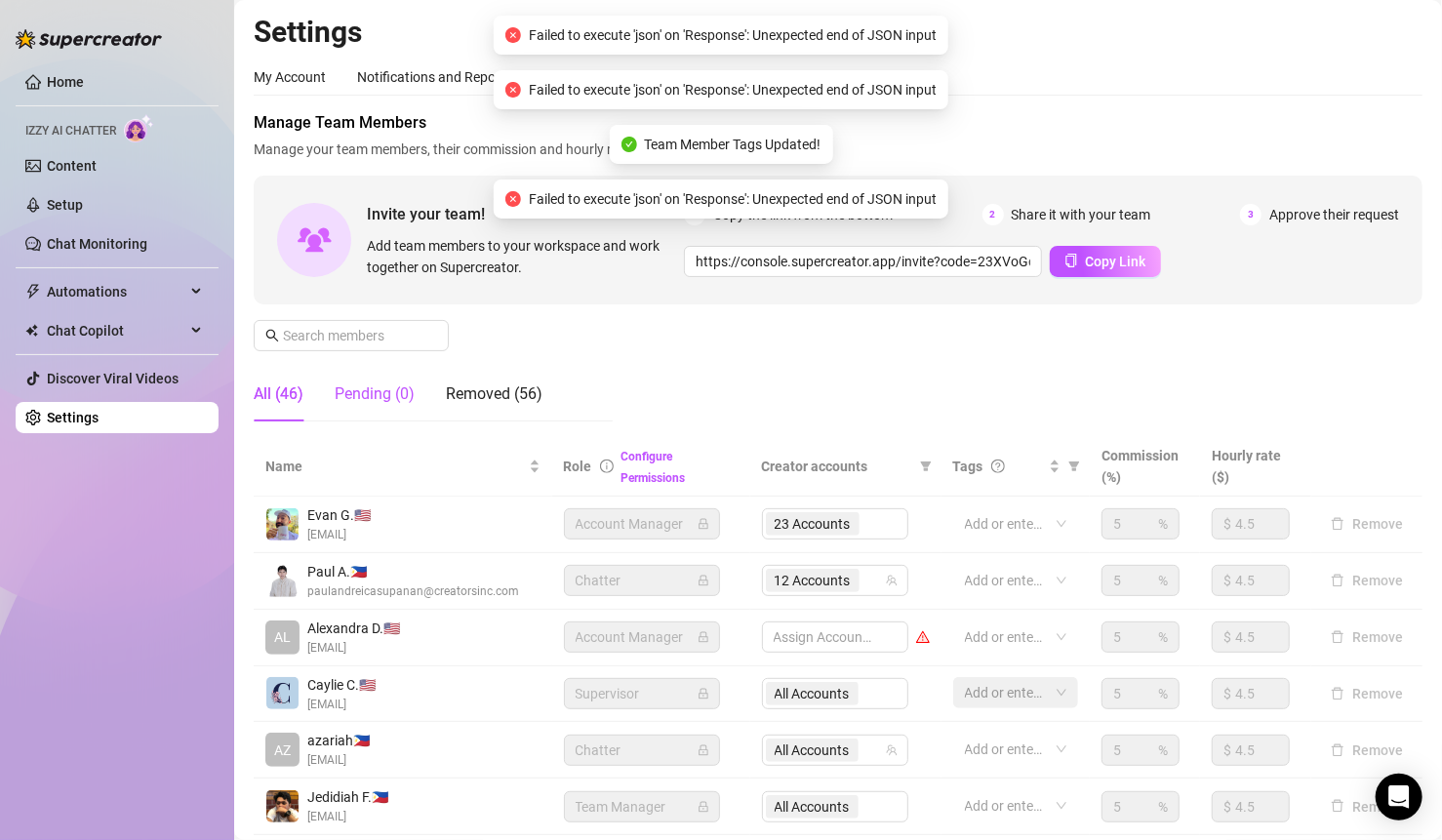click on "Pending (0)" at bounding box center (375, 394) 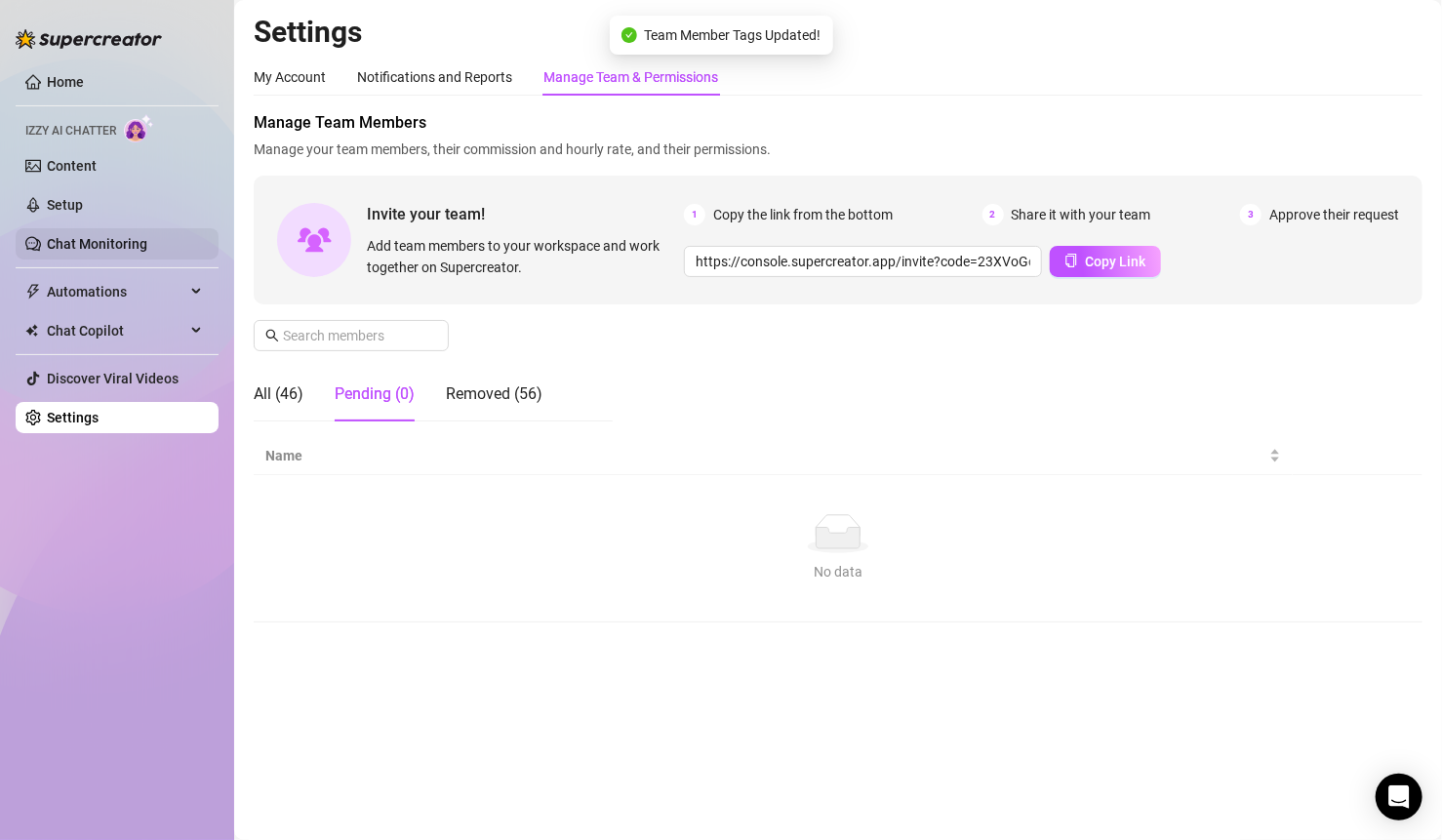 click on "Chat Monitoring" at bounding box center [97, 244] 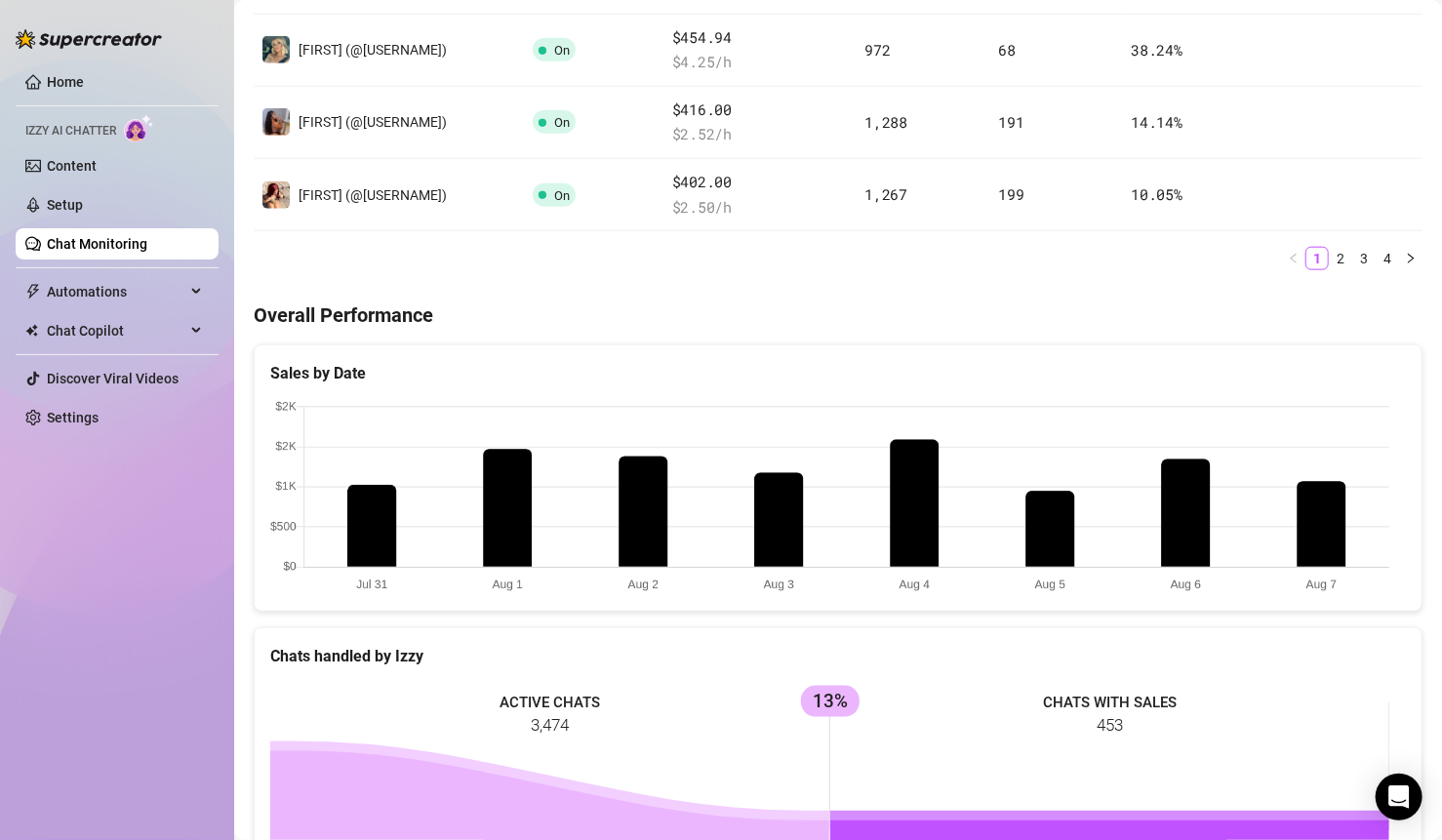 scroll, scrollTop: 1525, scrollLeft: 0, axis: vertical 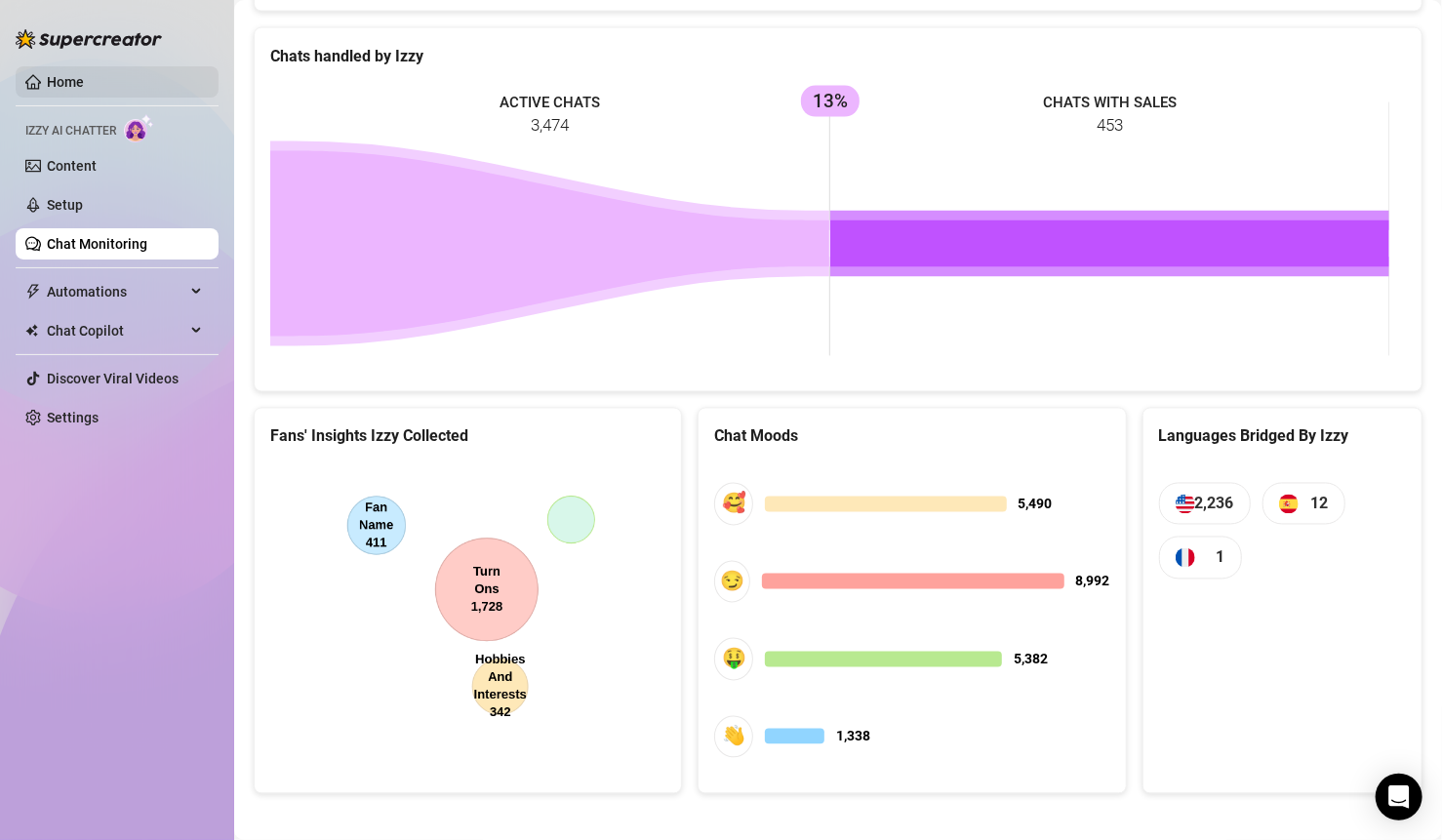 click on "Home" at bounding box center (65, 82) 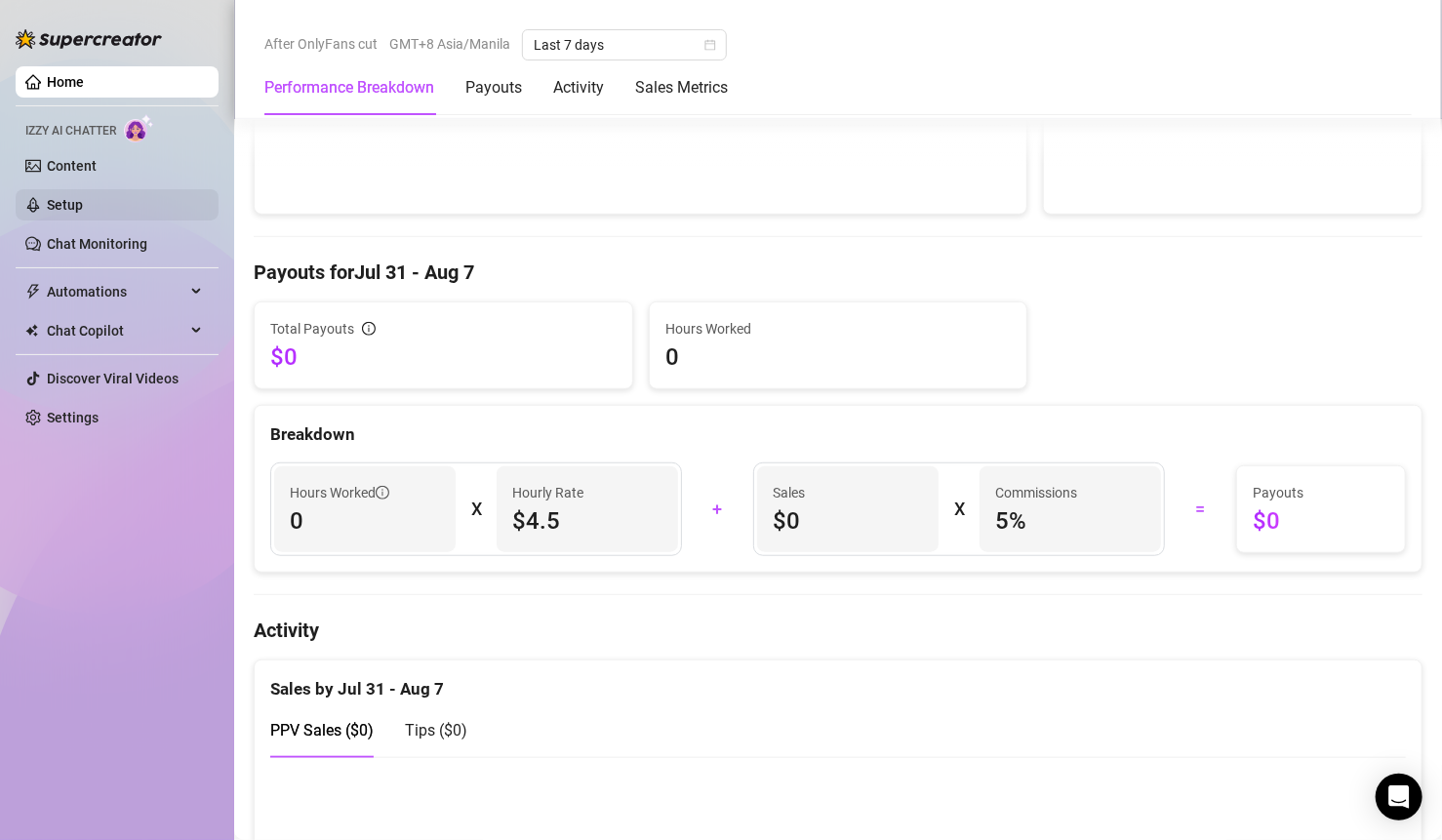 scroll, scrollTop: 395, scrollLeft: 0, axis: vertical 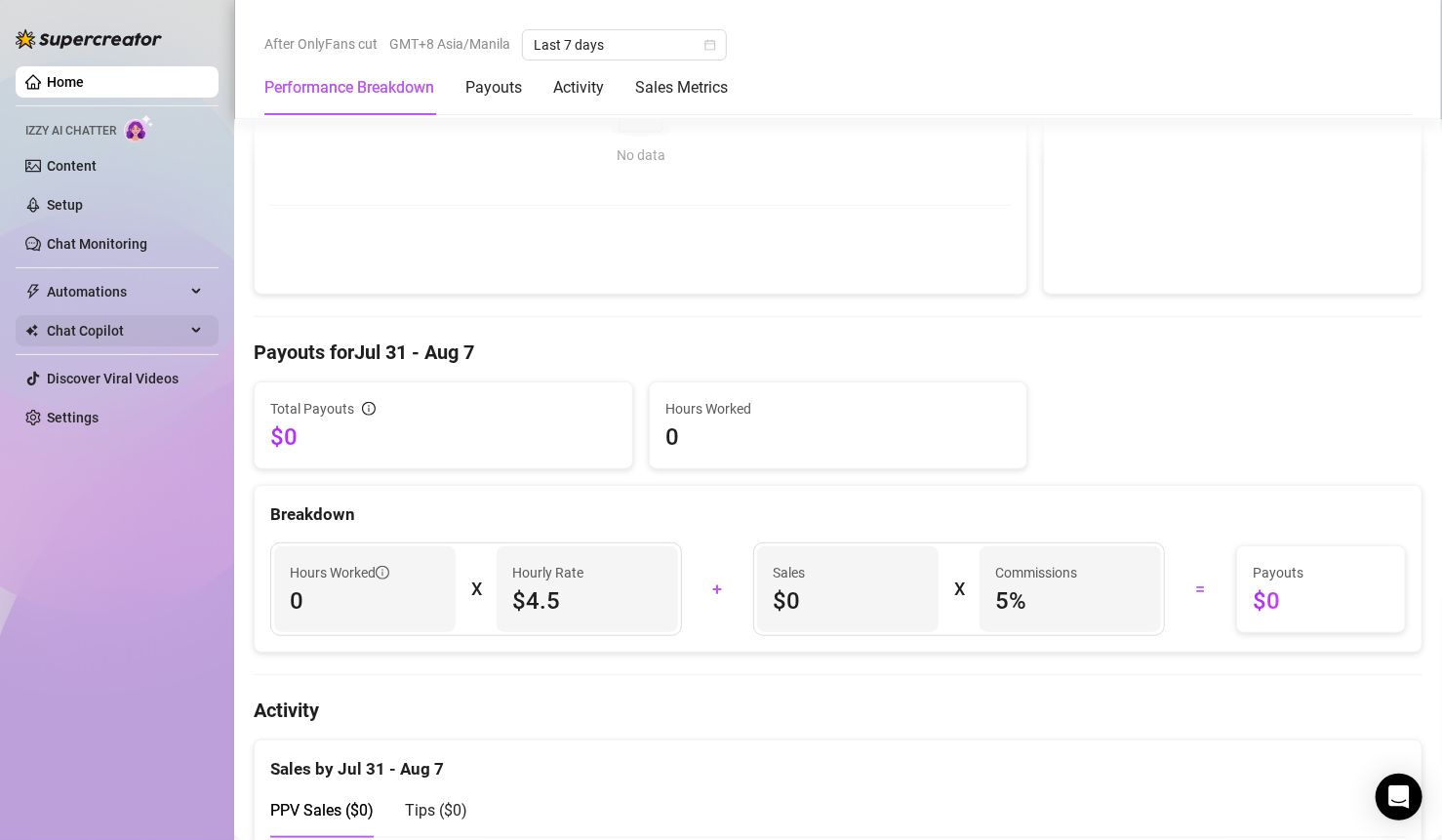 click on "Chat Copilot" at bounding box center [116, 331] 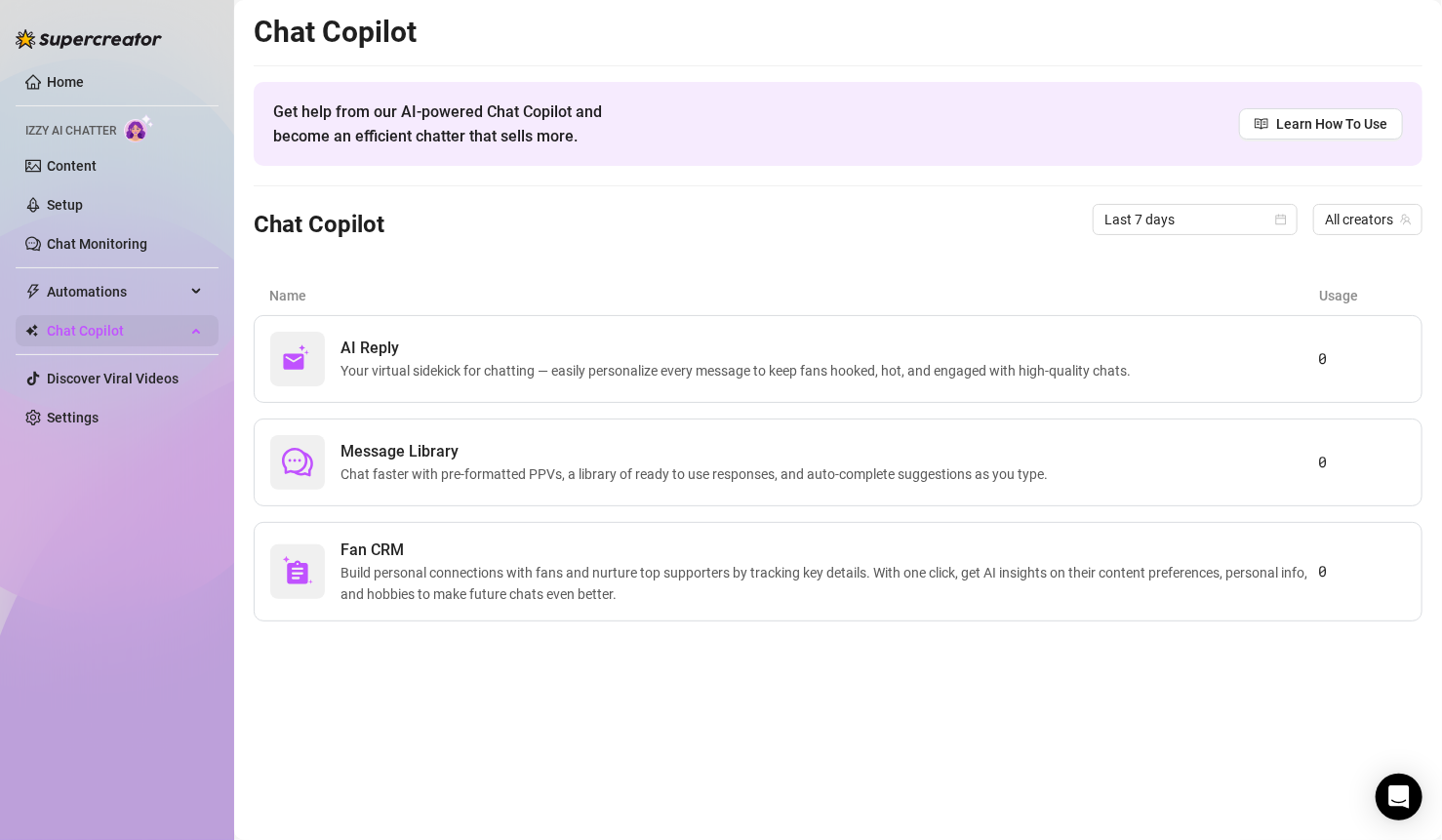 scroll, scrollTop: 0, scrollLeft: 0, axis: both 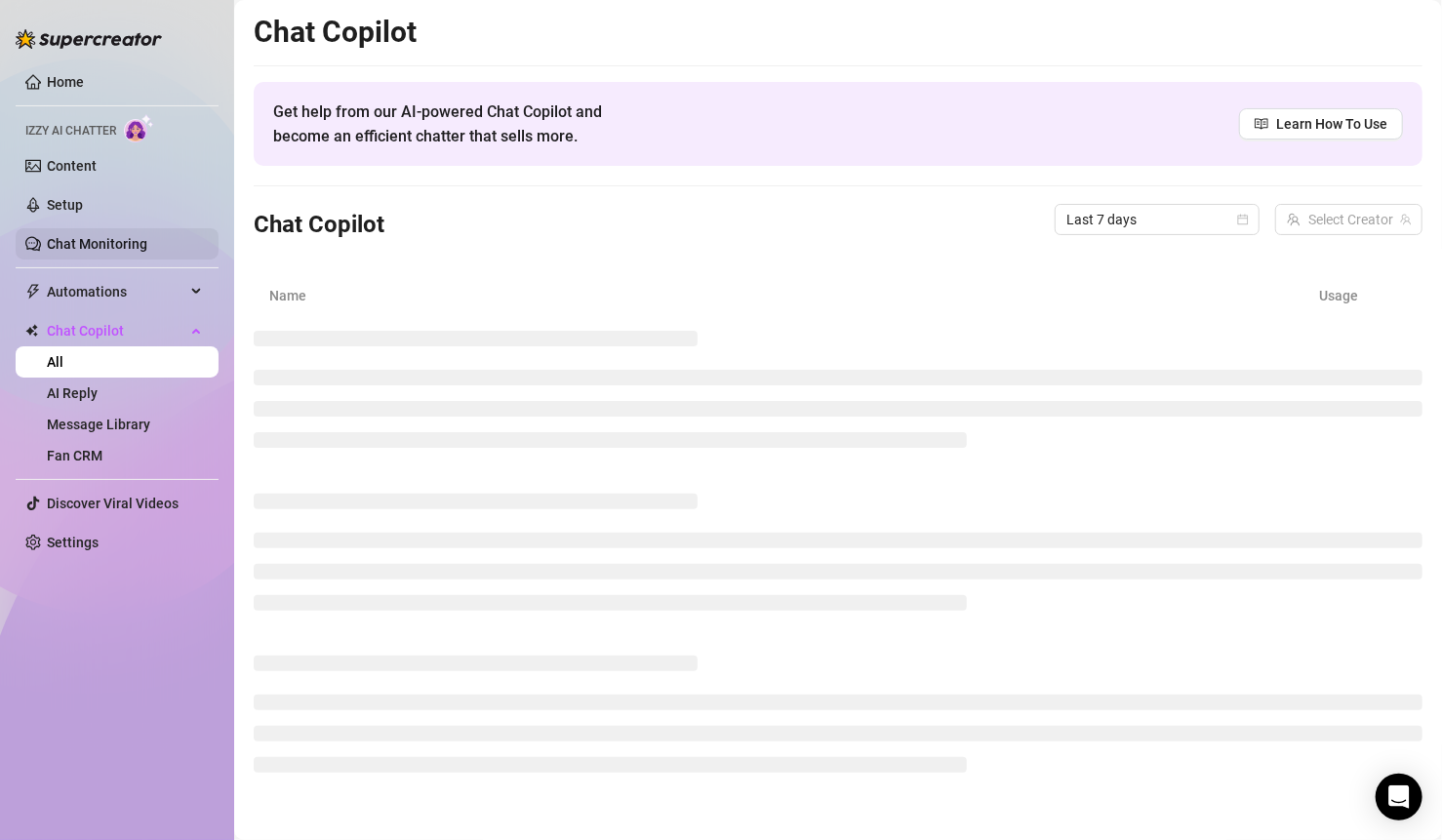 click on "Chat Monitoring" at bounding box center [97, 244] 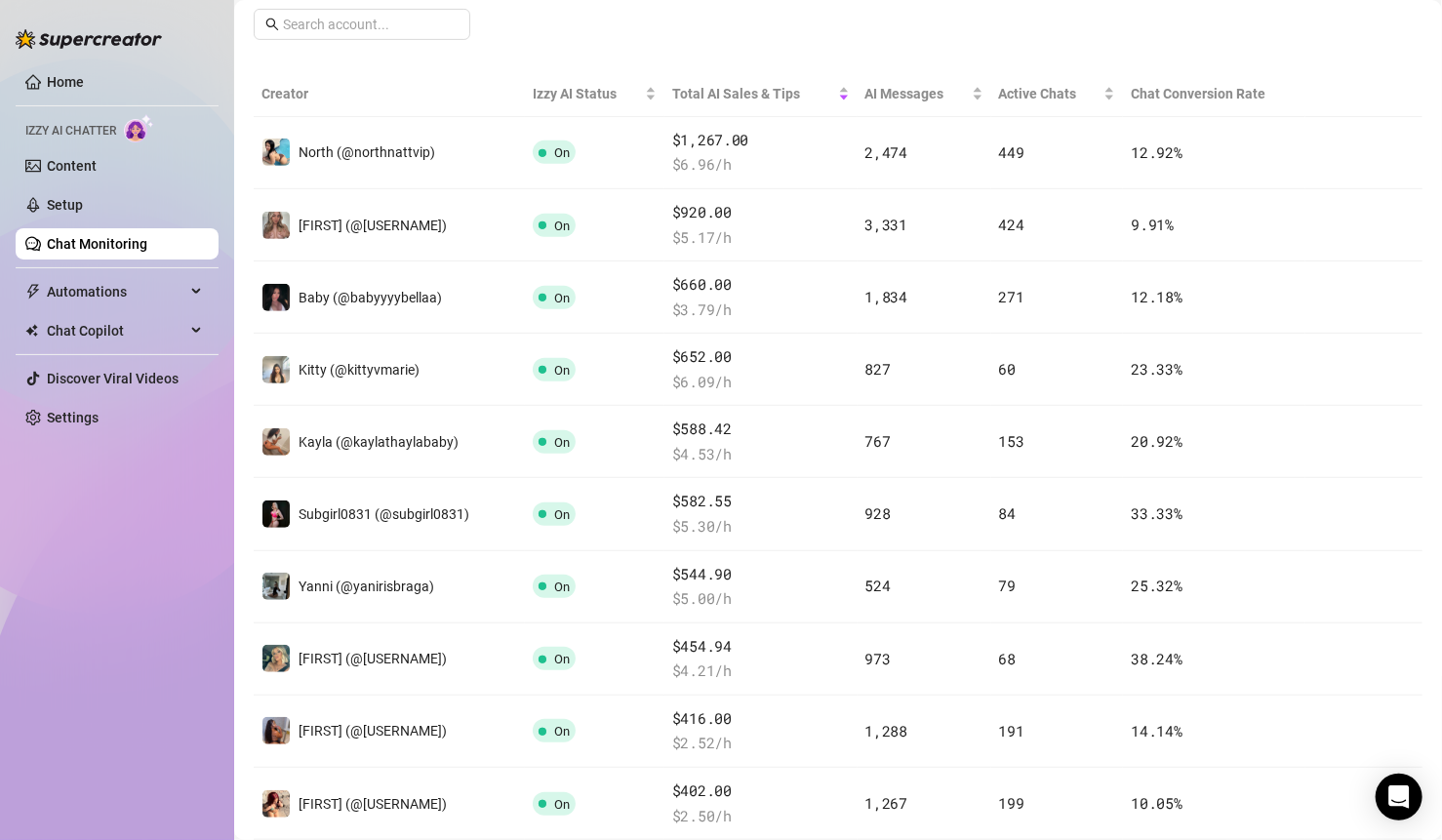 scroll, scrollTop: 319, scrollLeft: 0, axis: vertical 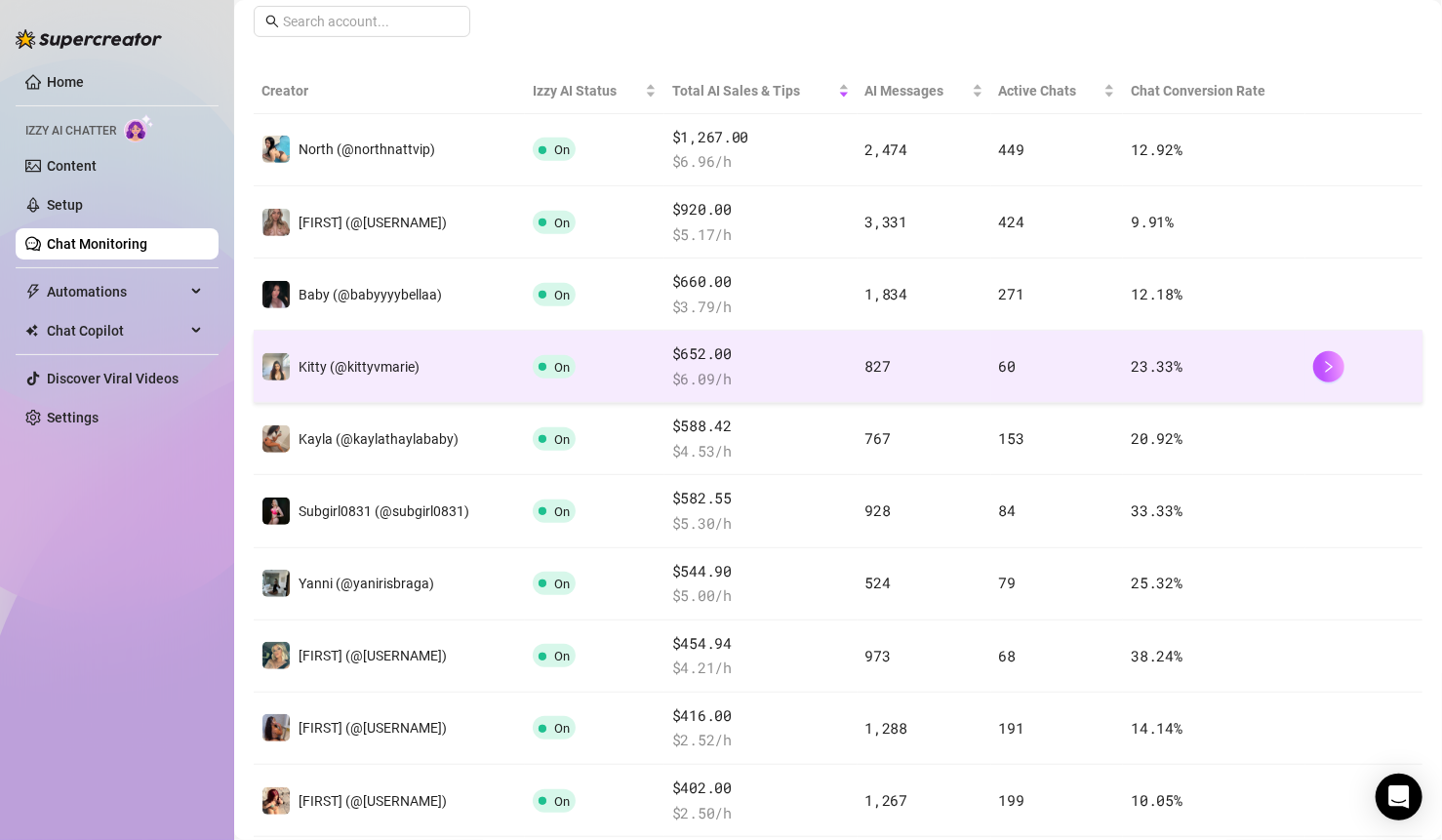 click on "On" at bounding box center (554, 367) 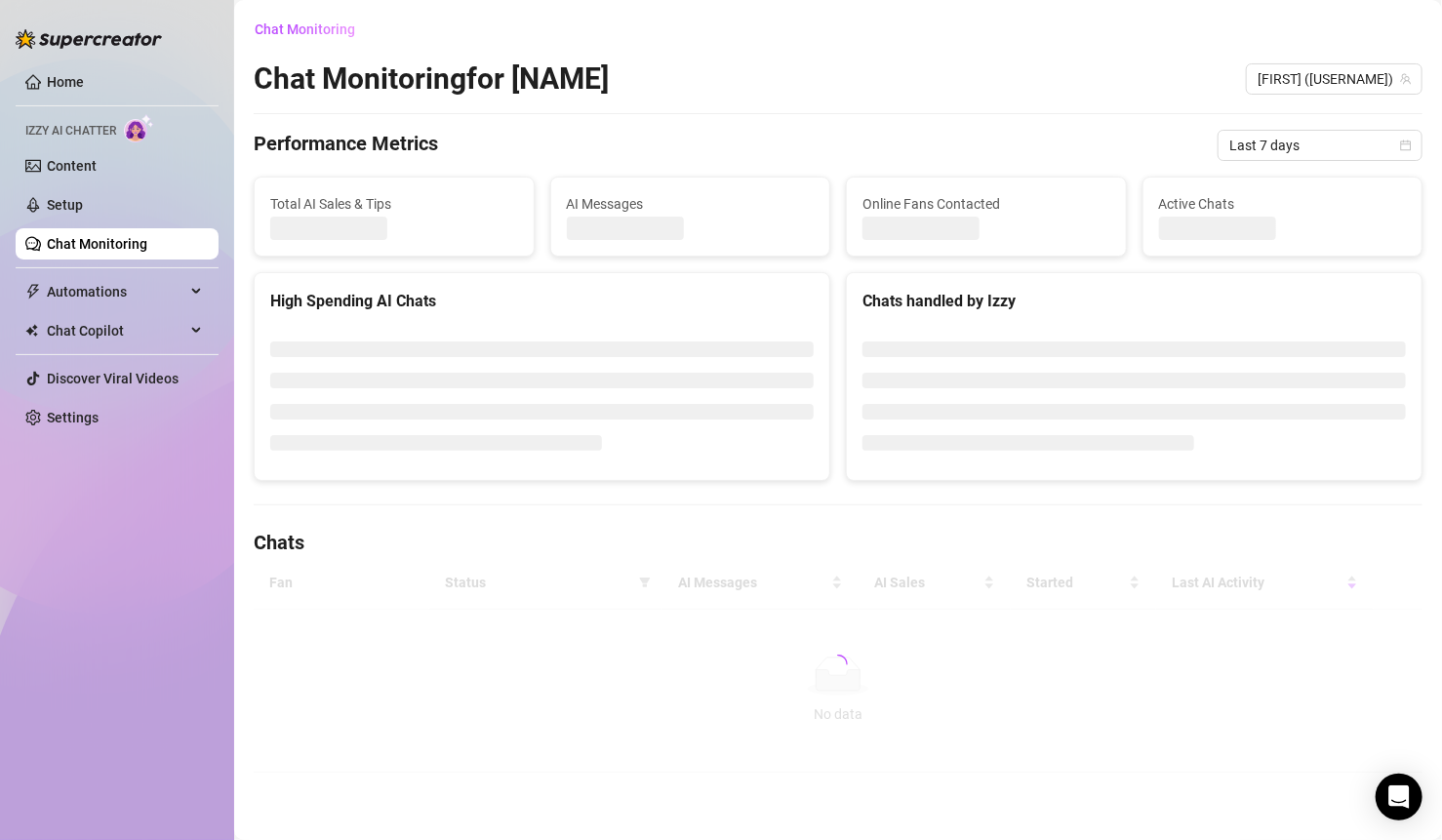 scroll, scrollTop: 0, scrollLeft: 0, axis: both 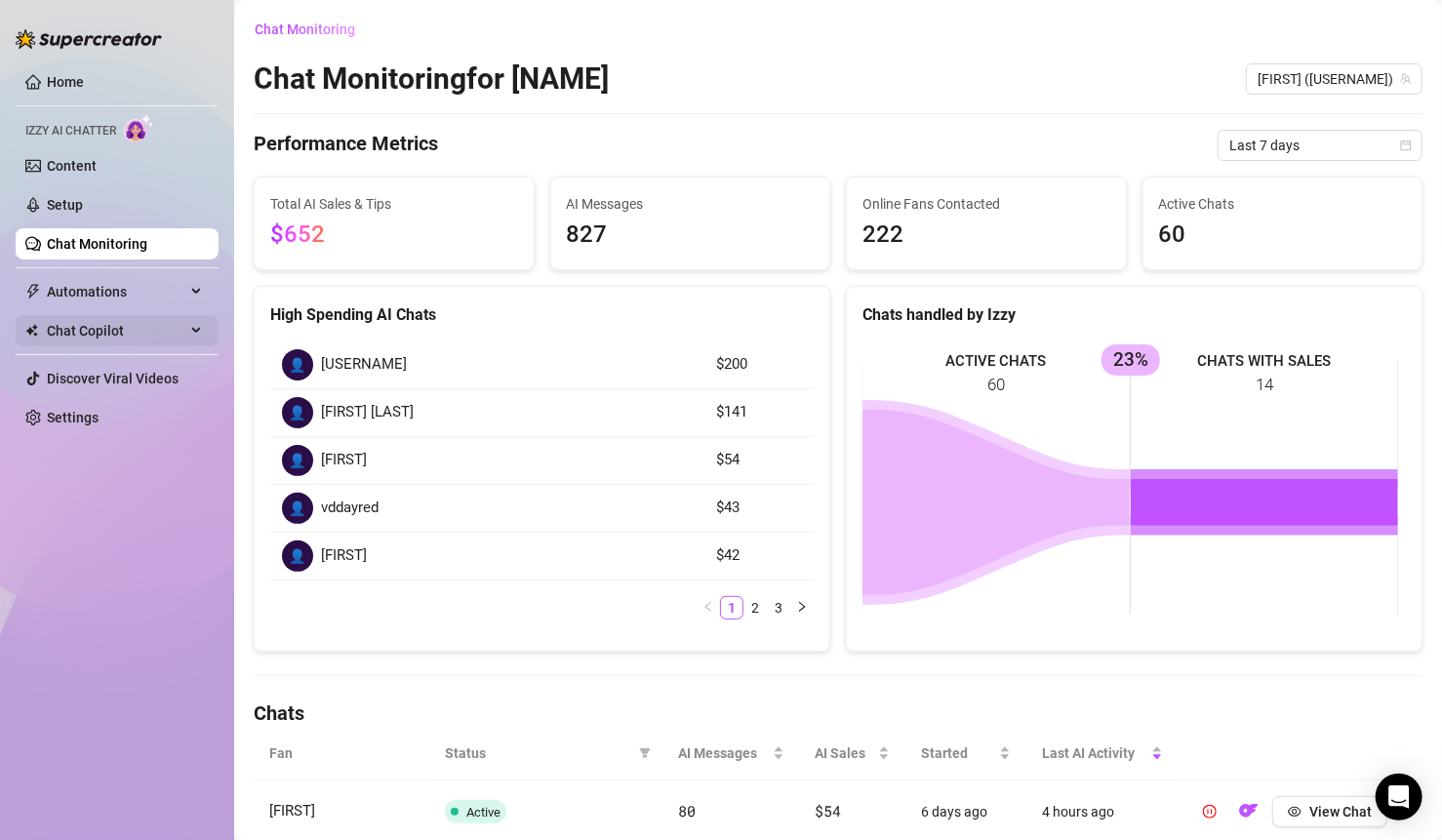 click on "Chat Copilot" at bounding box center [116, 331] 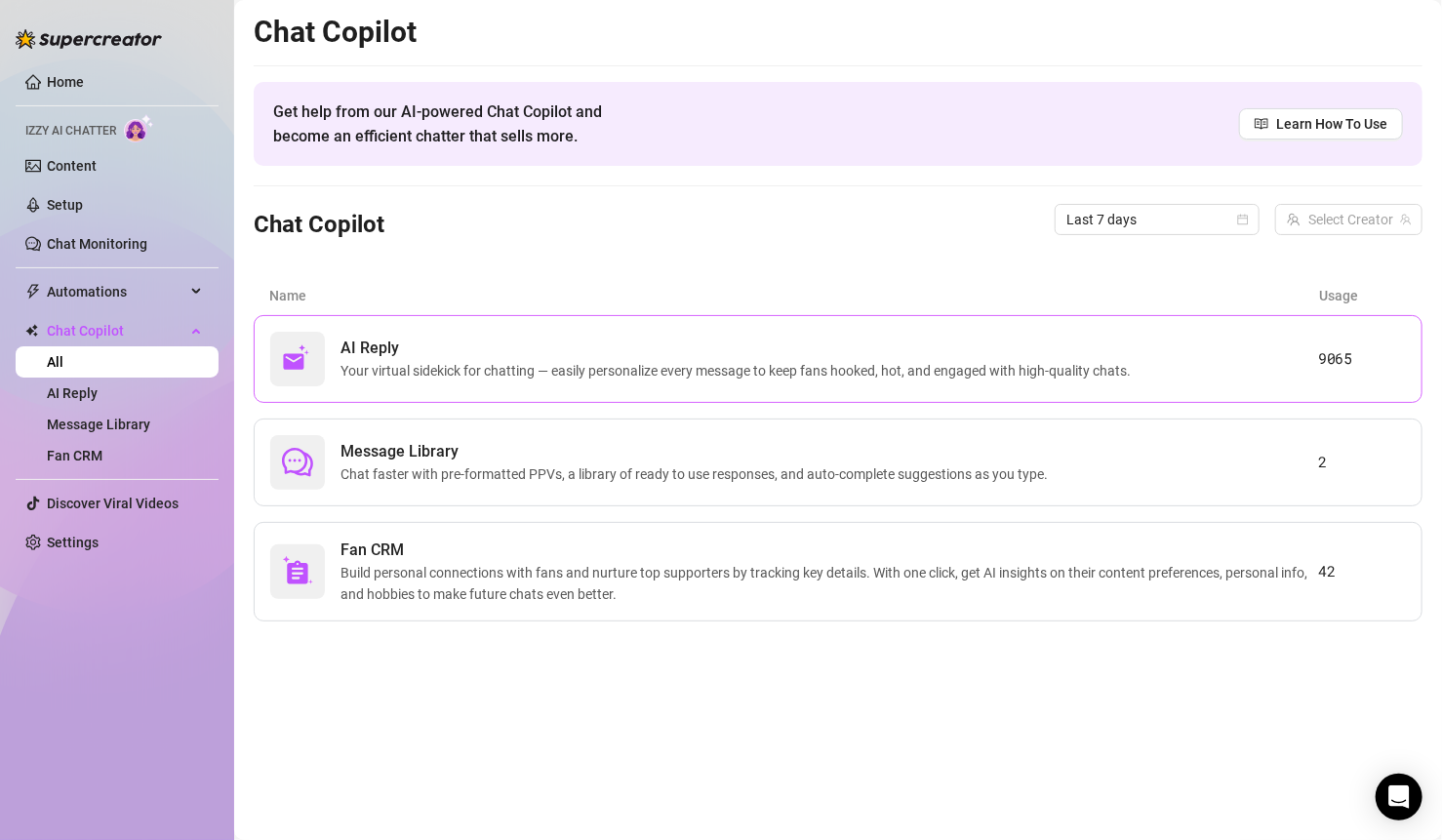 click on "Your virtual sidekick for chatting — easily personalize every message to keep fans hooked, hot, and engaged with high-quality chats." at bounding box center (740, 371) 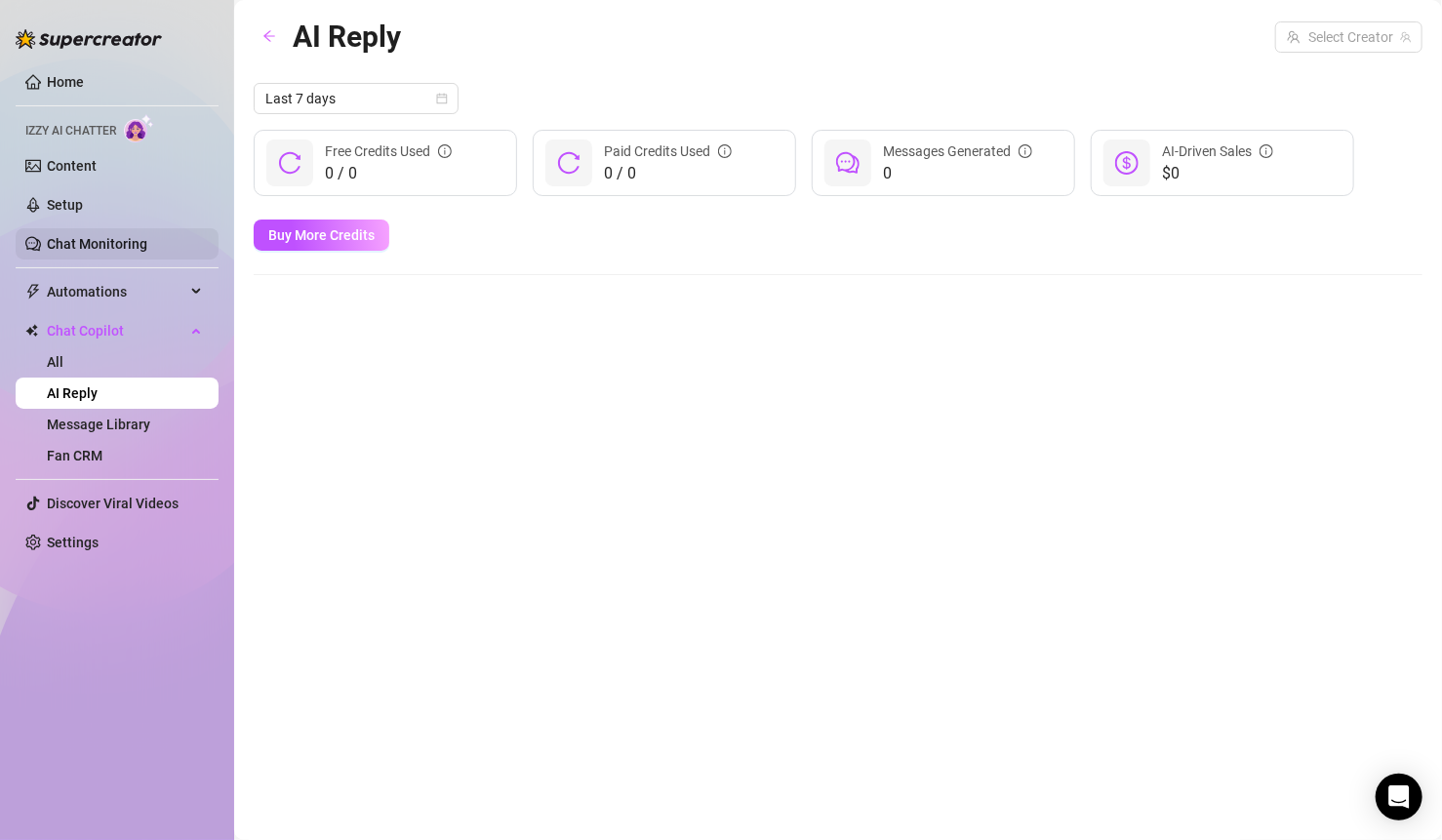 click on "Chat Monitoring" at bounding box center (97, 244) 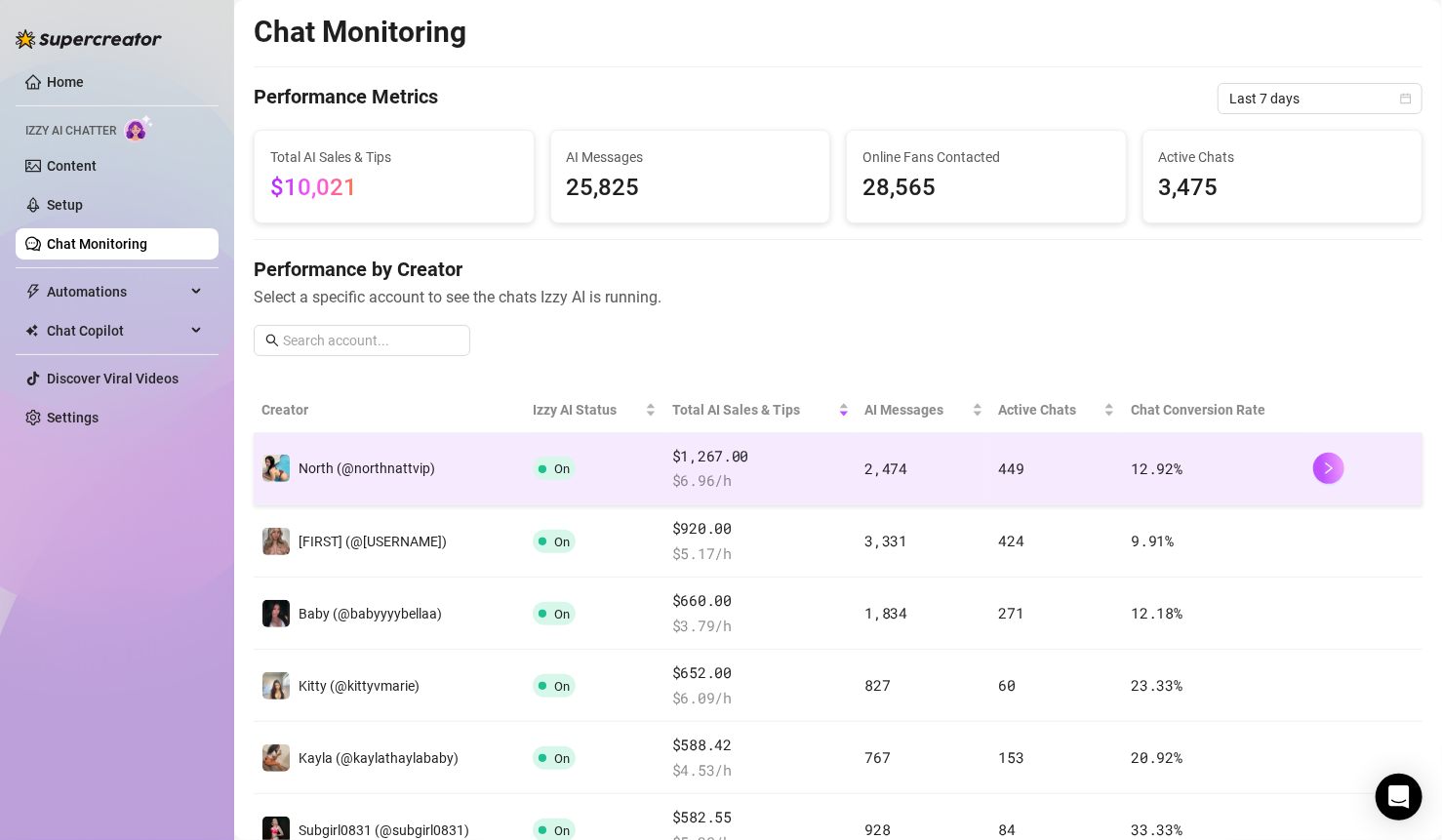 click on "North (@northnattvip)" at bounding box center (389, 469) 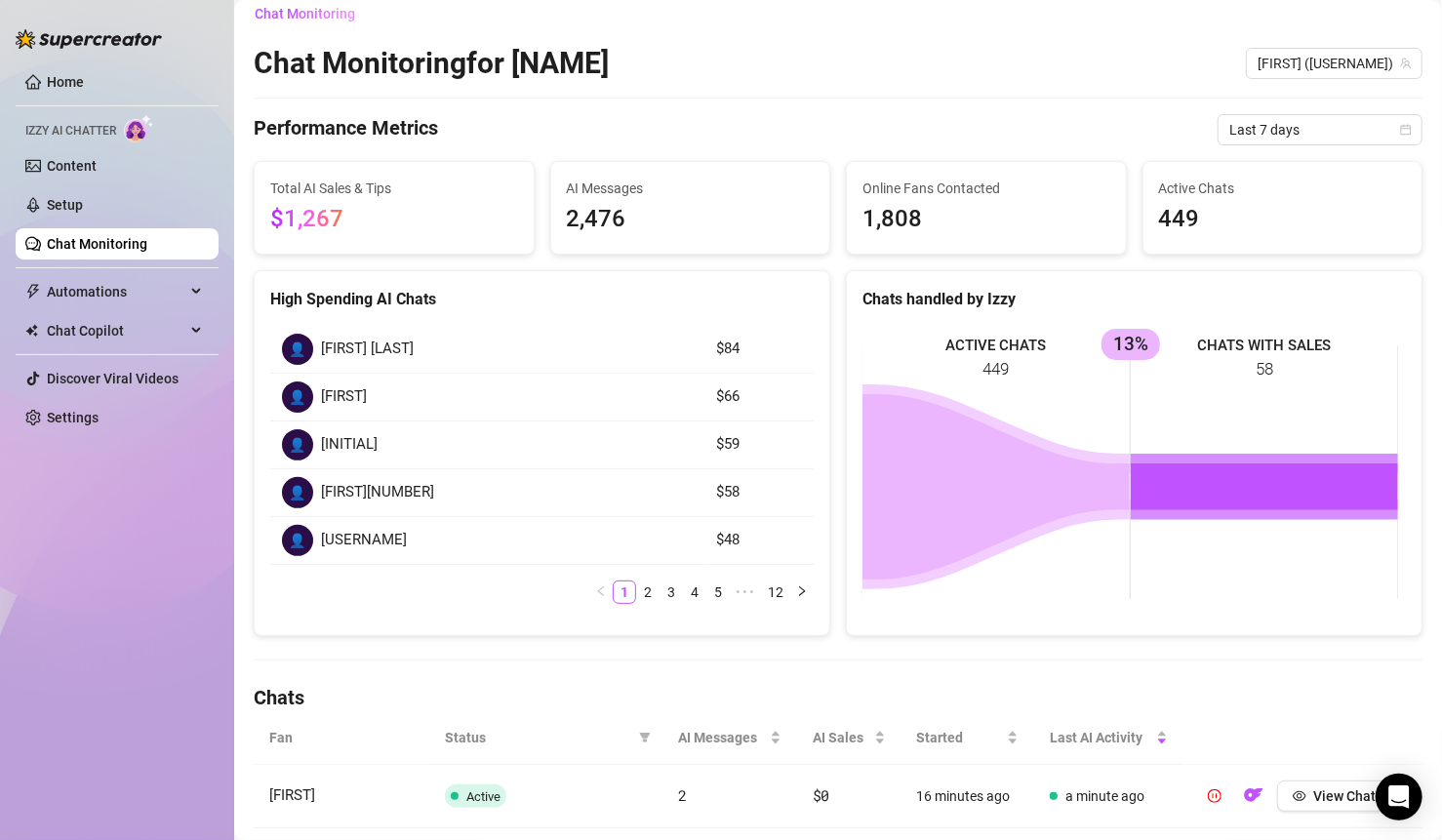 scroll, scrollTop: 19, scrollLeft: 0, axis: vertical 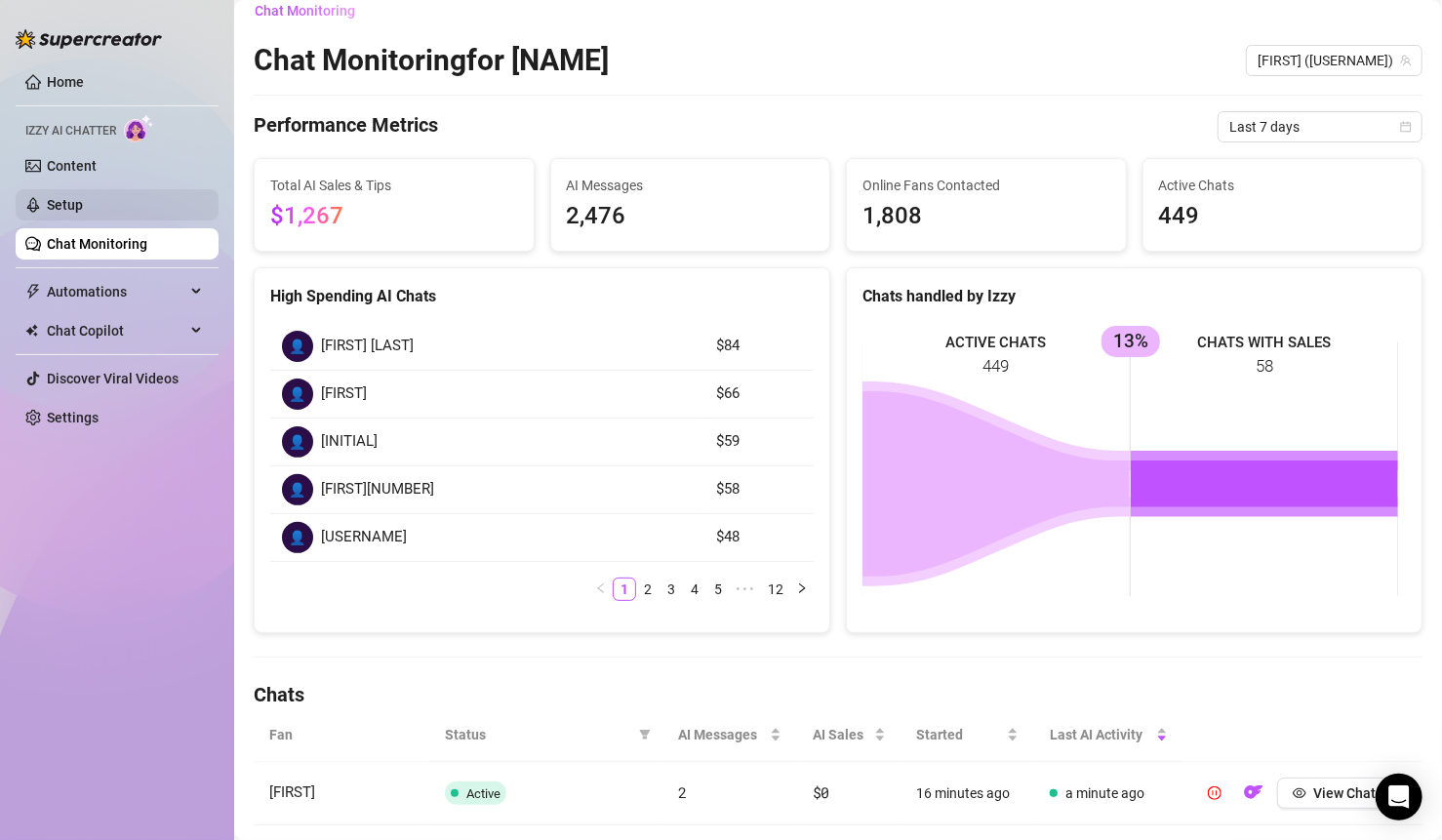 click on "Setup" at bounding box center (64, 205) 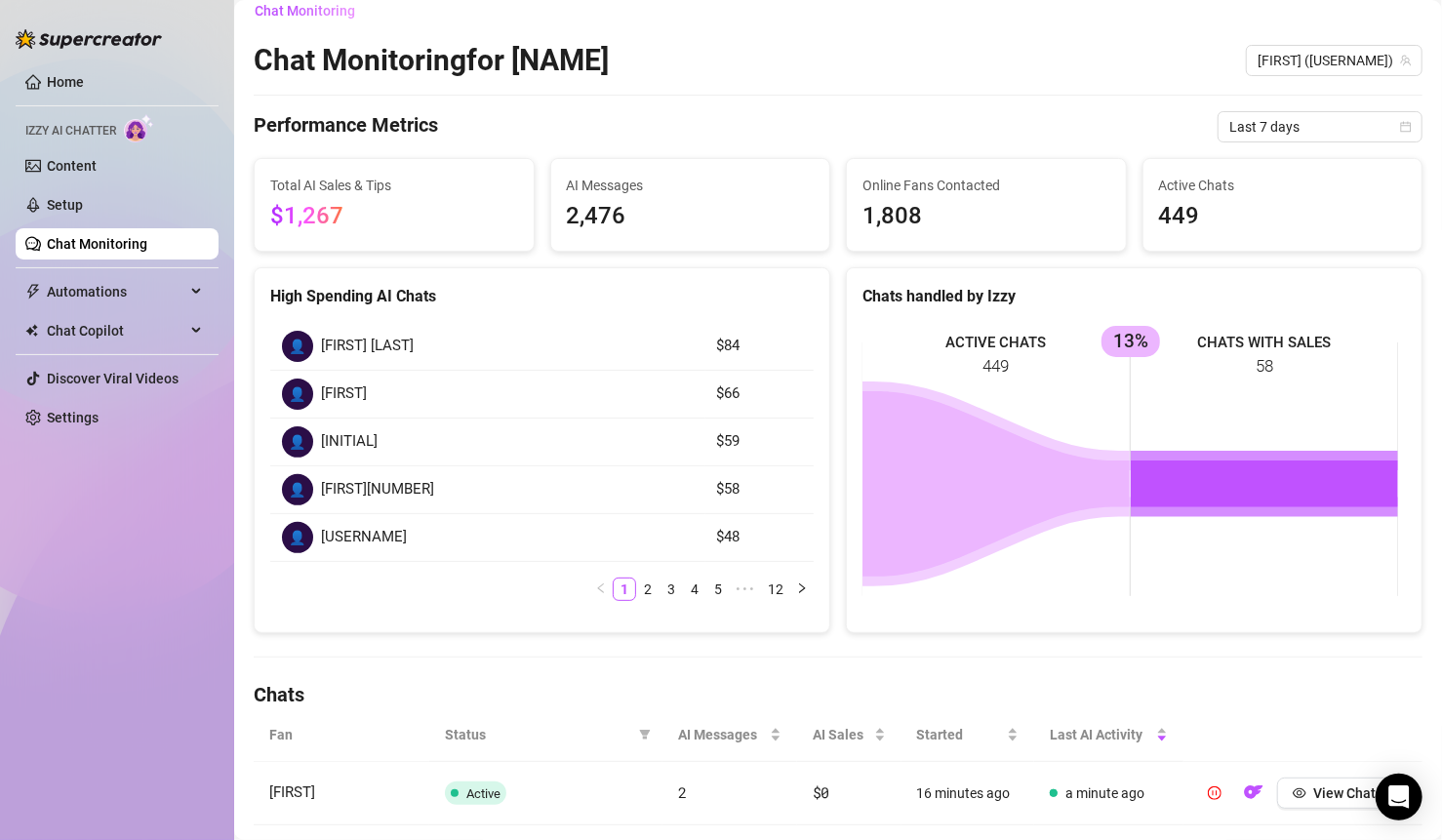 scroll, scrollTop: 0, scrollLeft: 0, axis: both 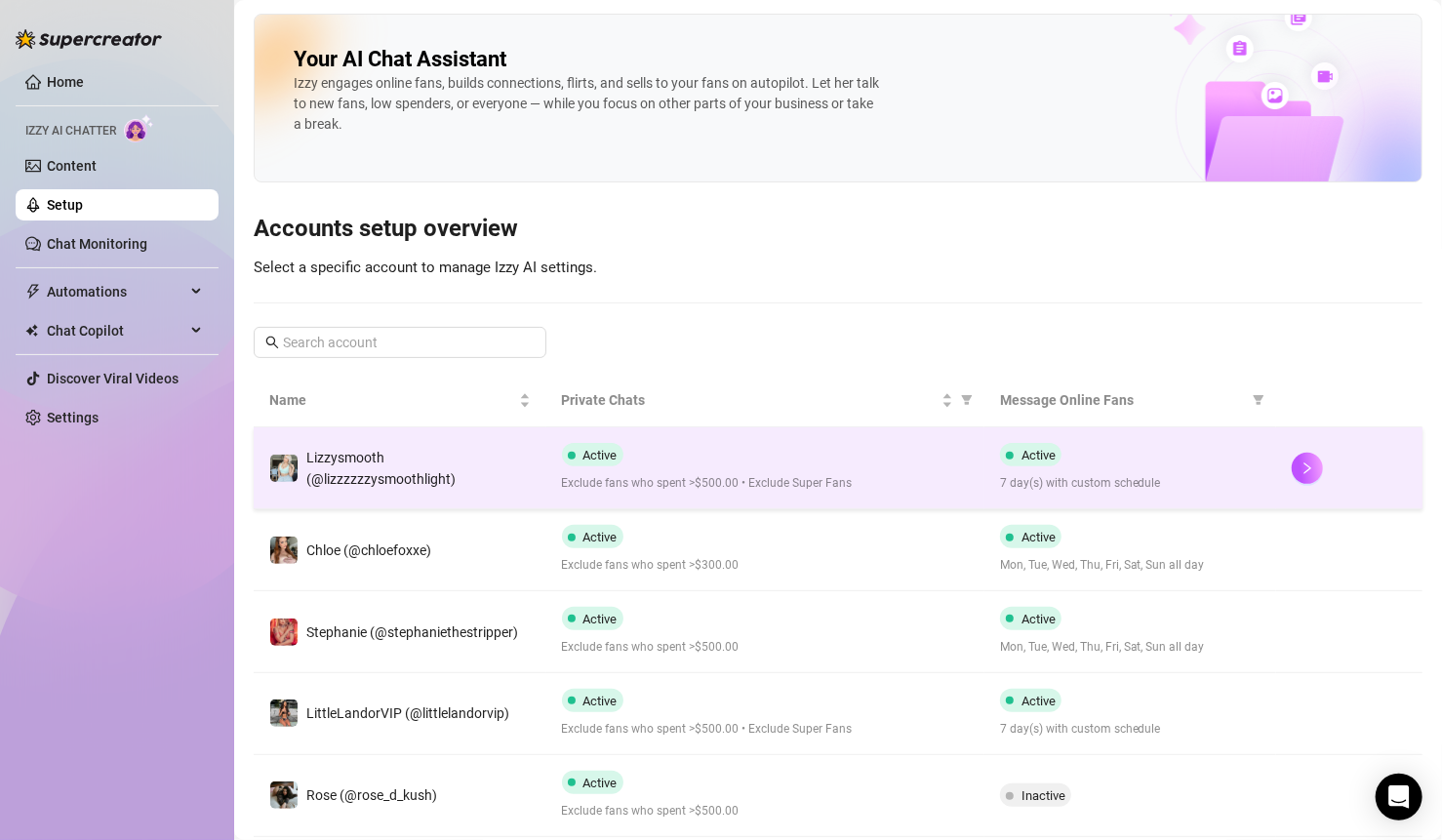 click on "Active Exclude fans who spent >$500.00 • Exclude Super Fans" at bounding box center [765, 467] 